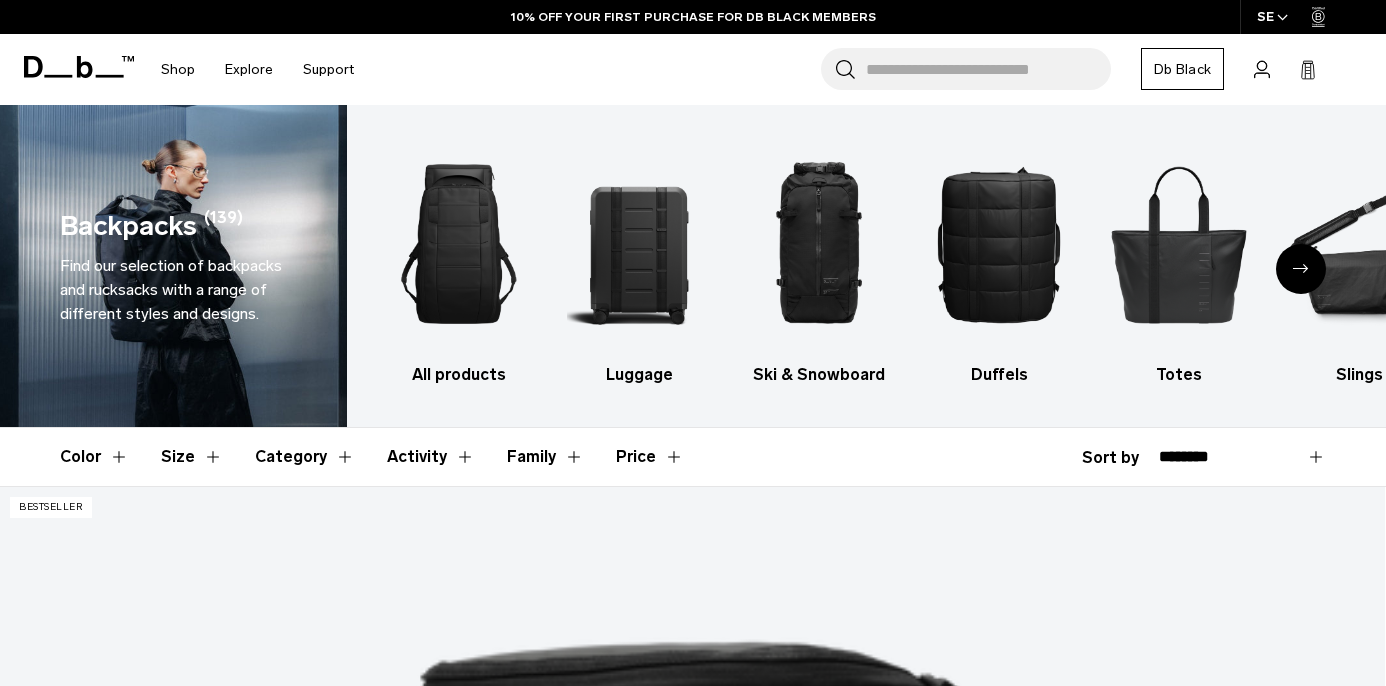 scroll, scrollTop: 26, scrollLeft: 0, axis: vertical 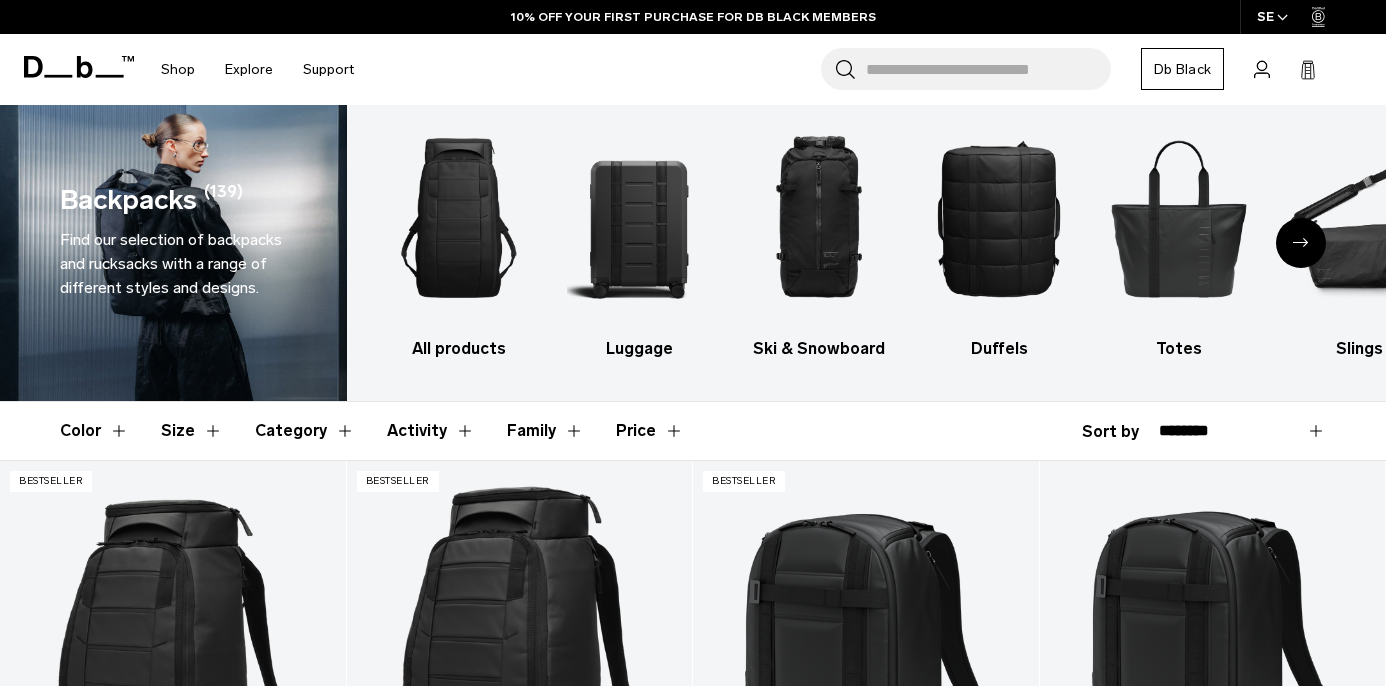click at bounding box center [1301, 243] 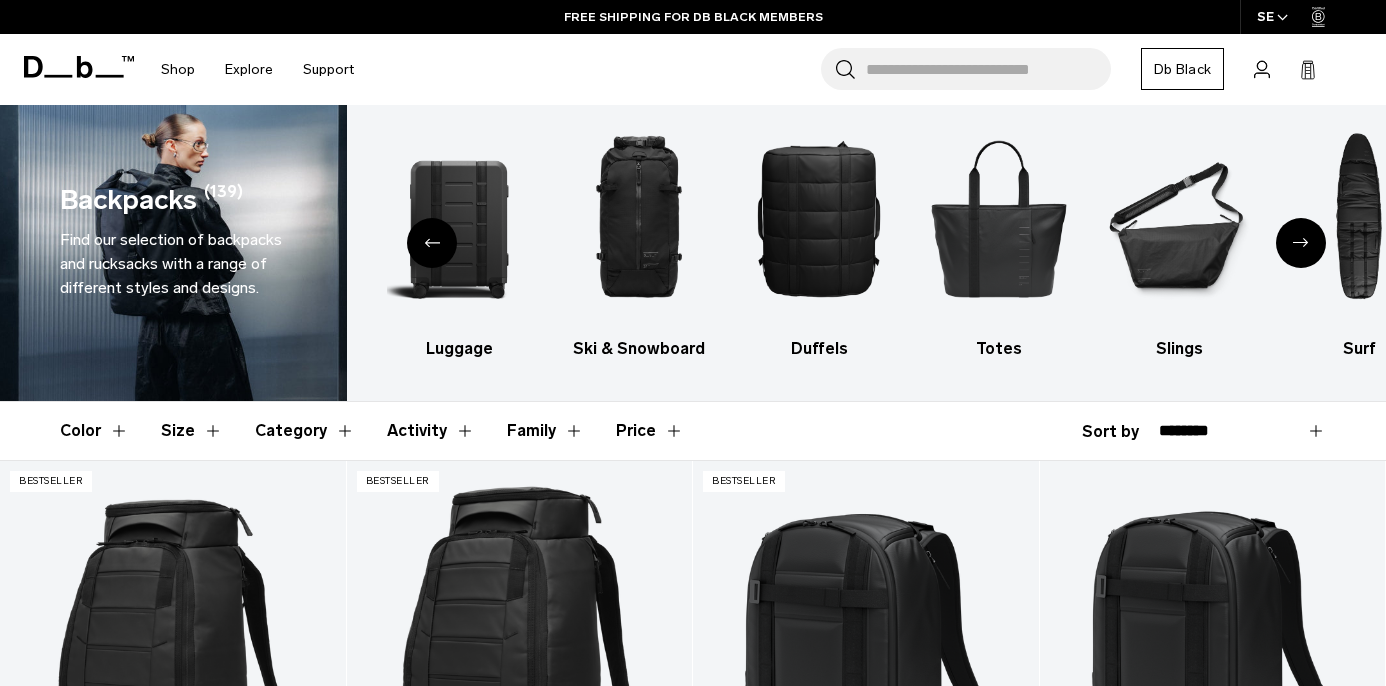 click at bounding box center [1301, 243] 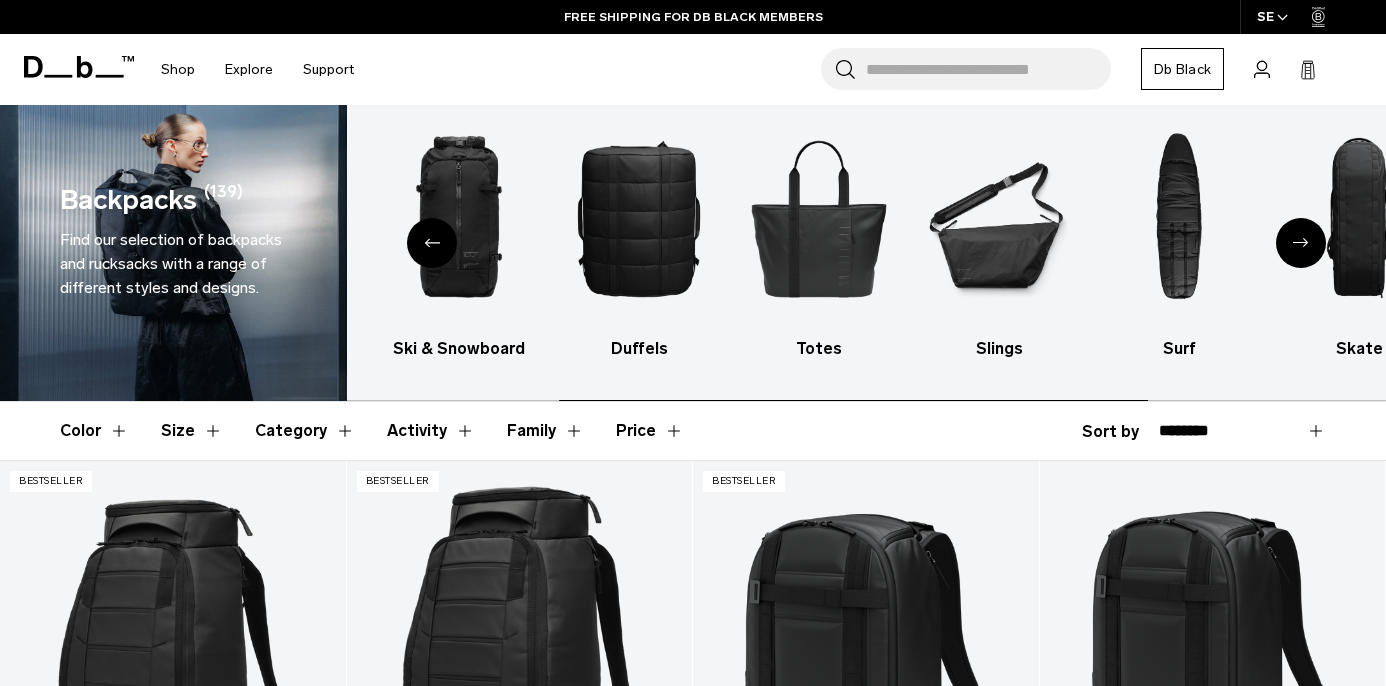click at bounding box center [1301, 243] 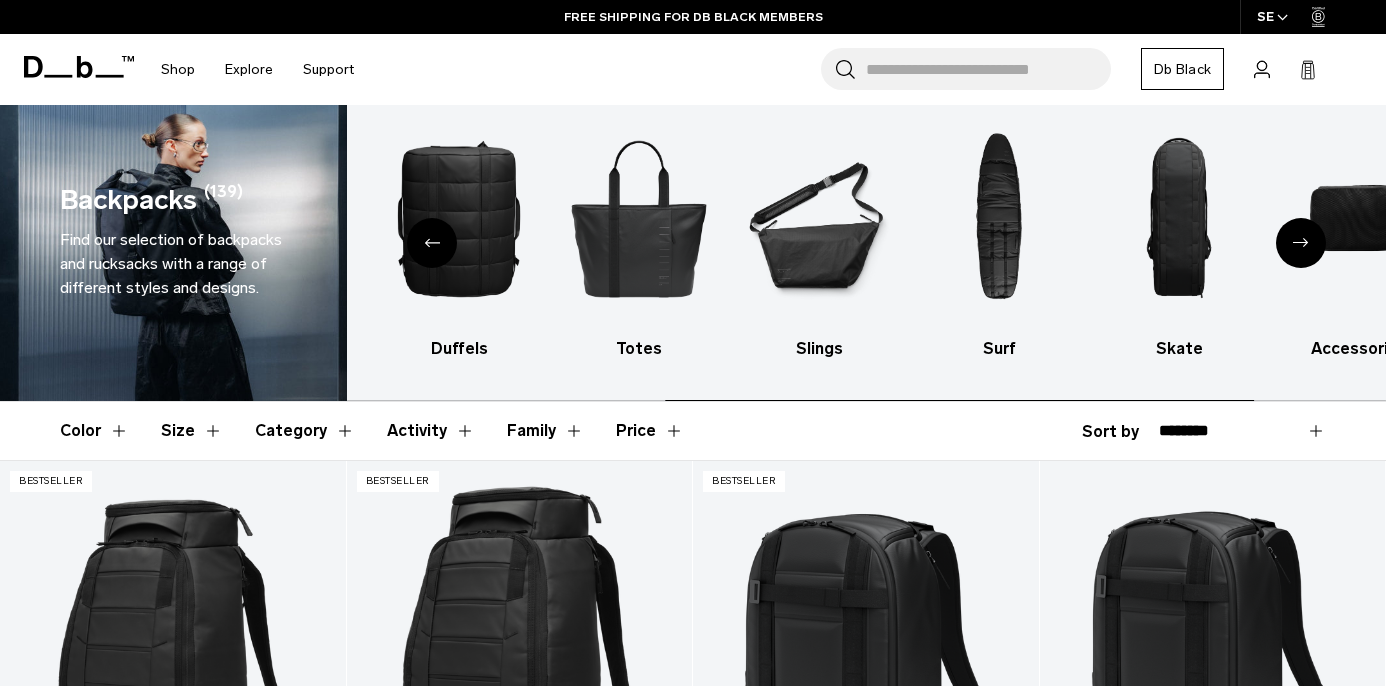 click at bounding box center (1301, 243) 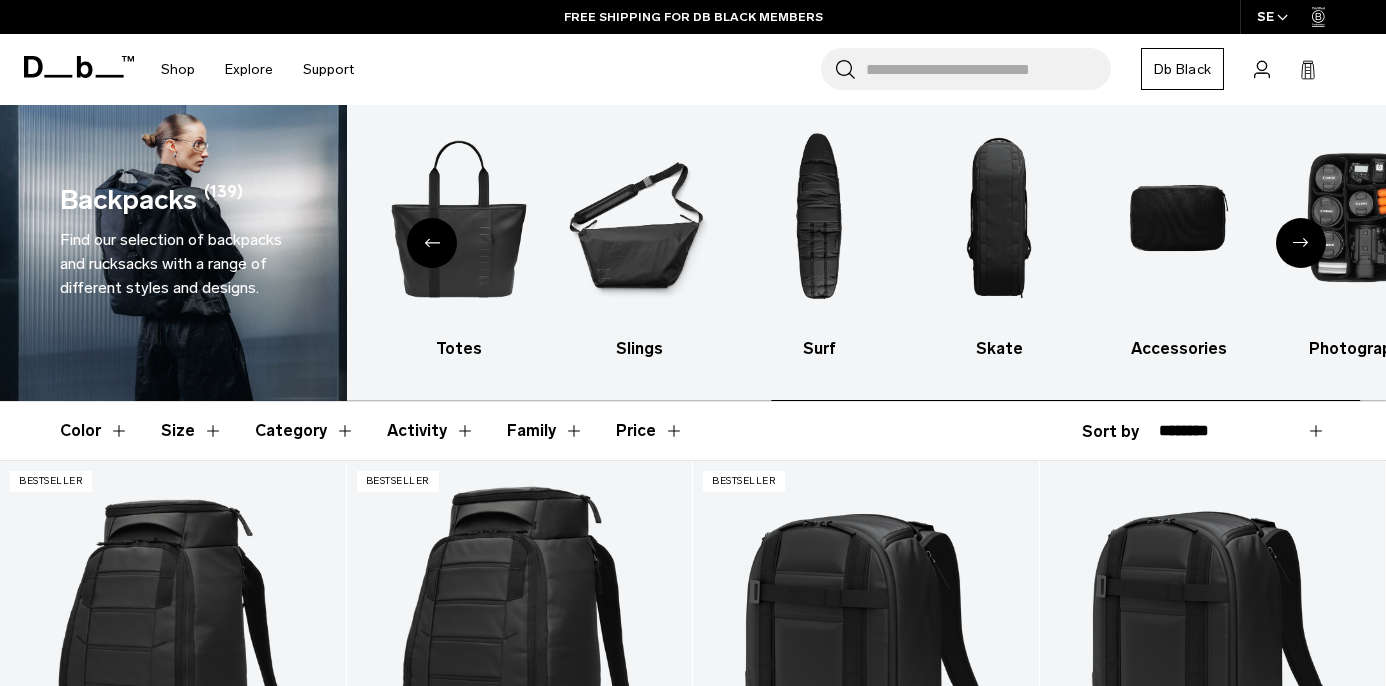 click at bounding box center [1301, 243] 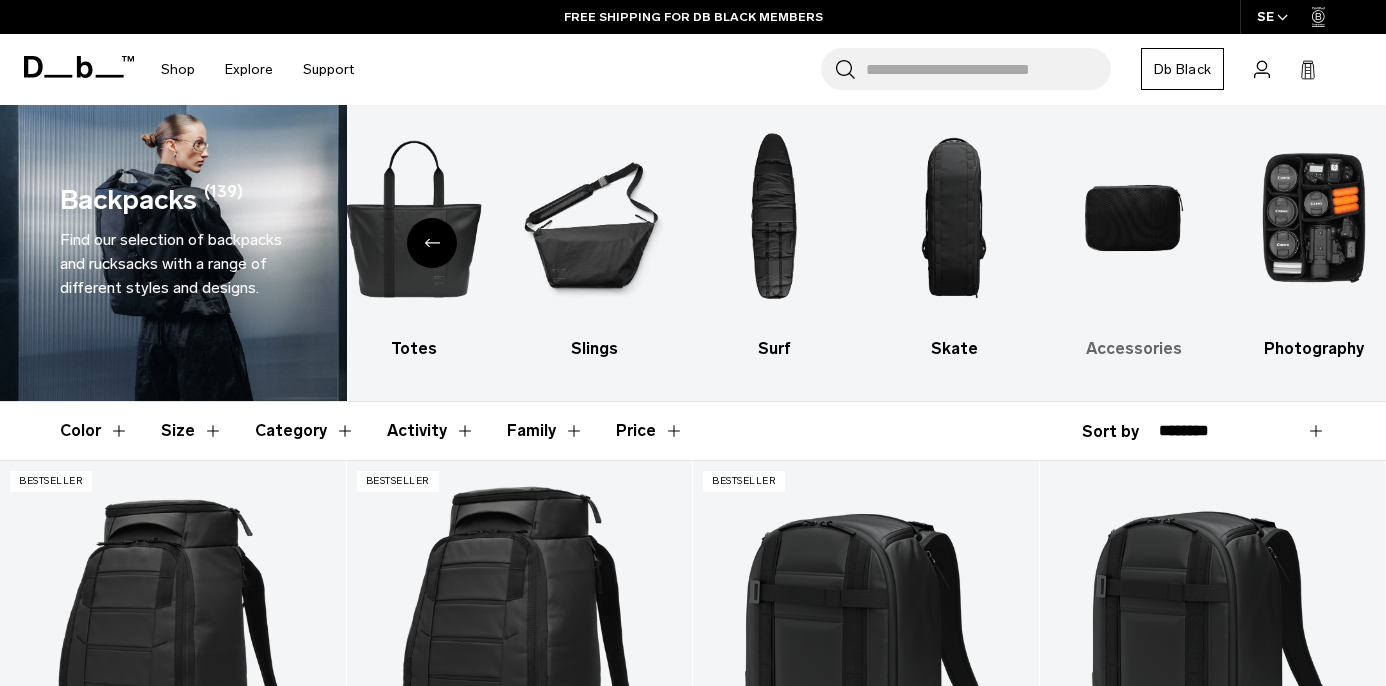 click at bounding box center (1134, 218) 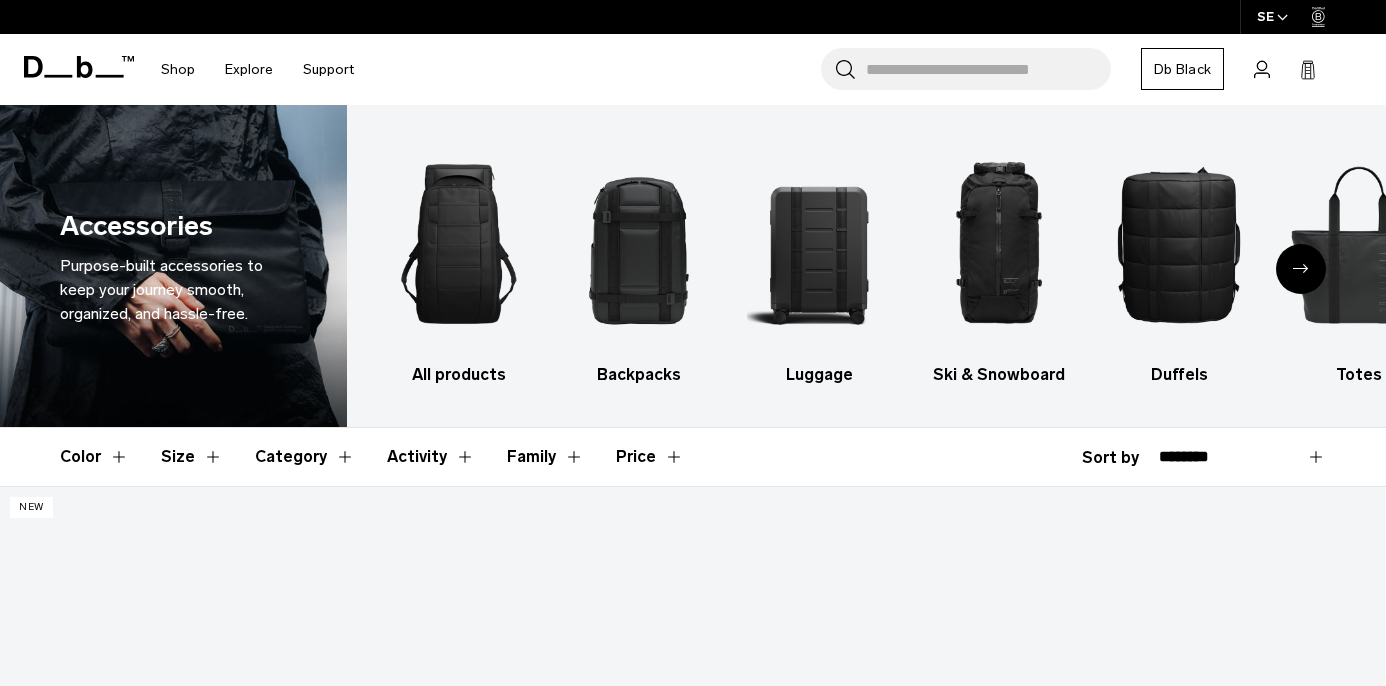 scroll, scrollTop: 218, scrollLeft: 0, axis: vertical 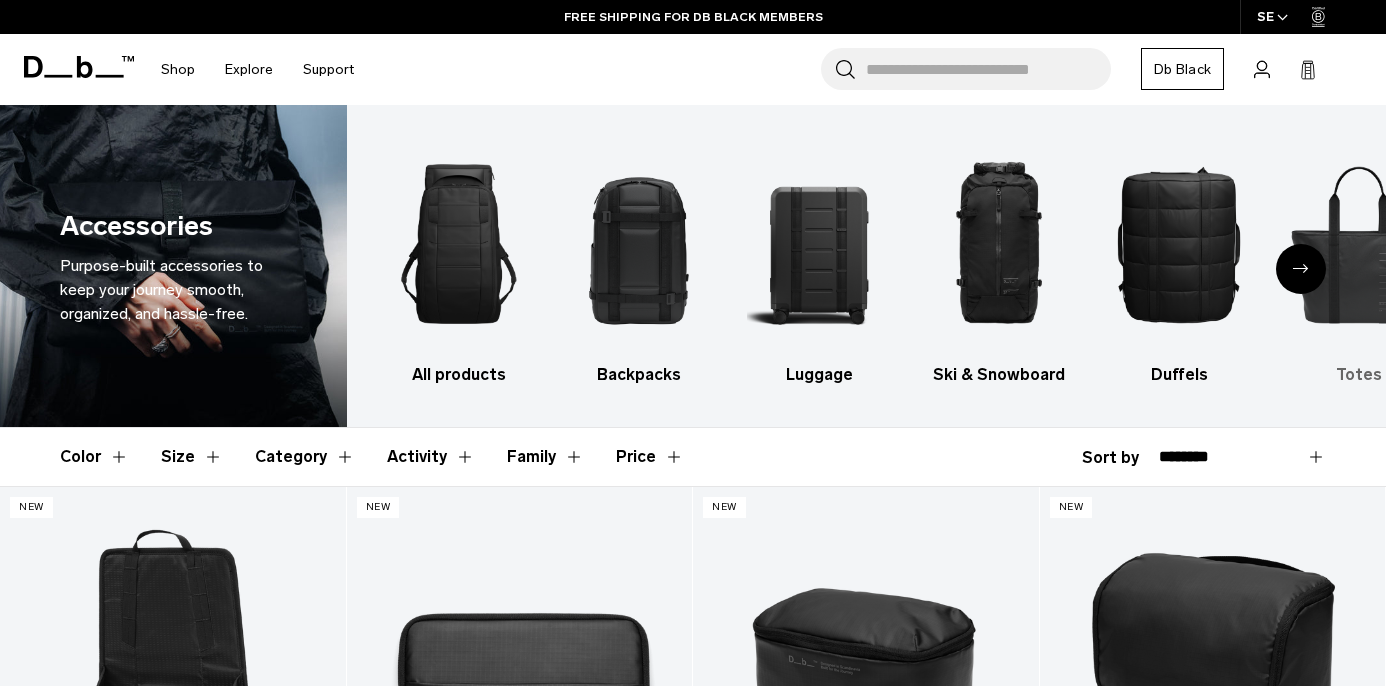 click at bounding box center [1359, 244] 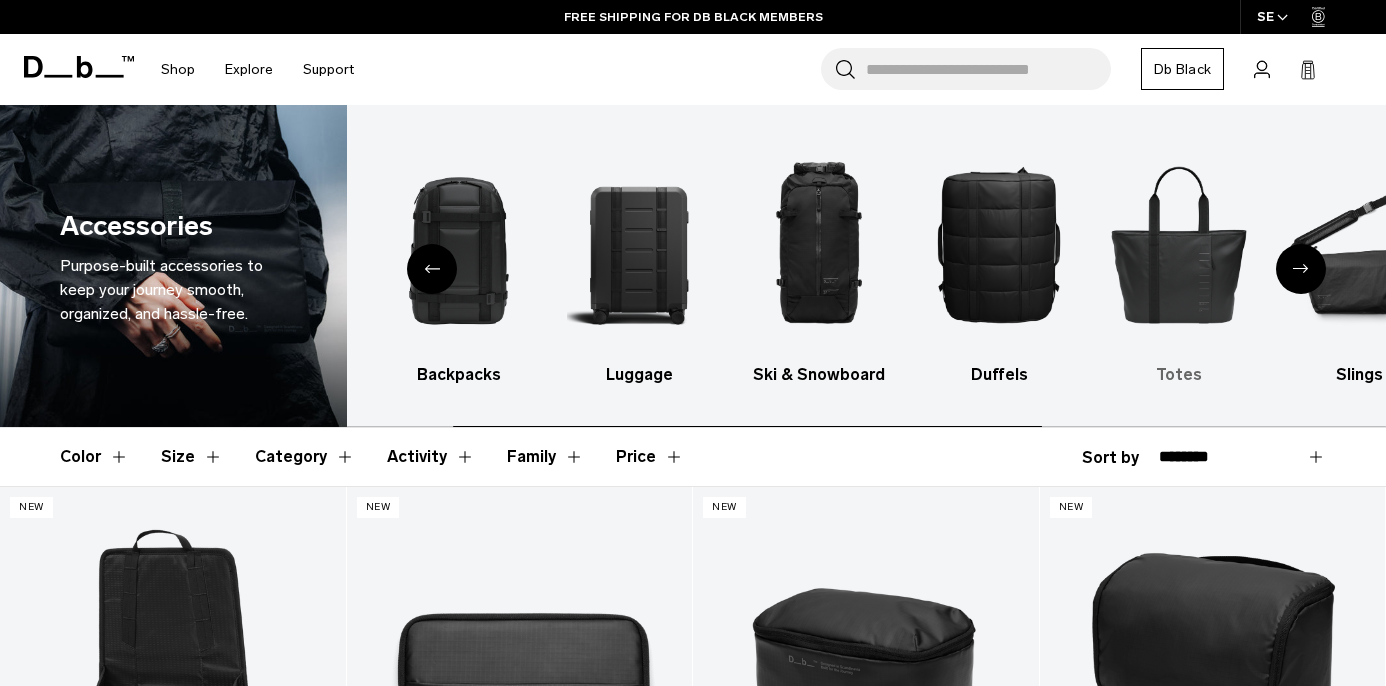 click at bounding box center (1179, 244) 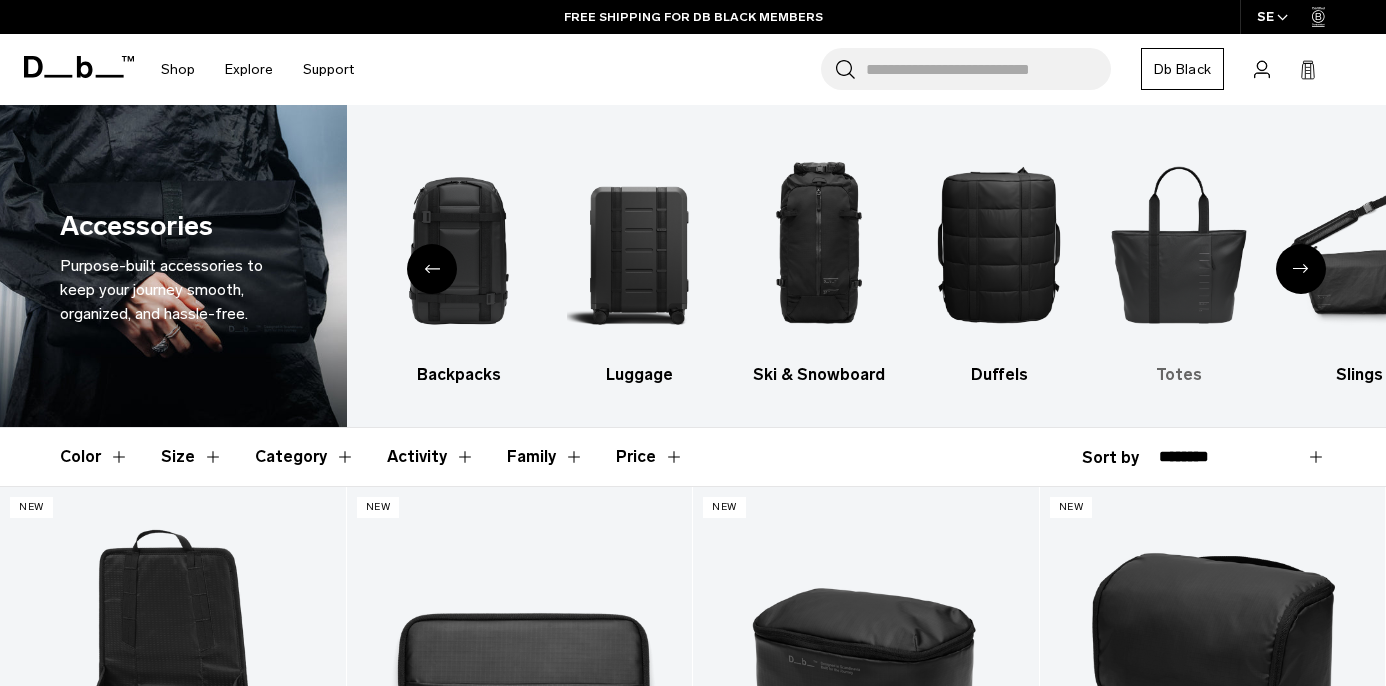click on "Totes" at bounding box center [1179, 375] 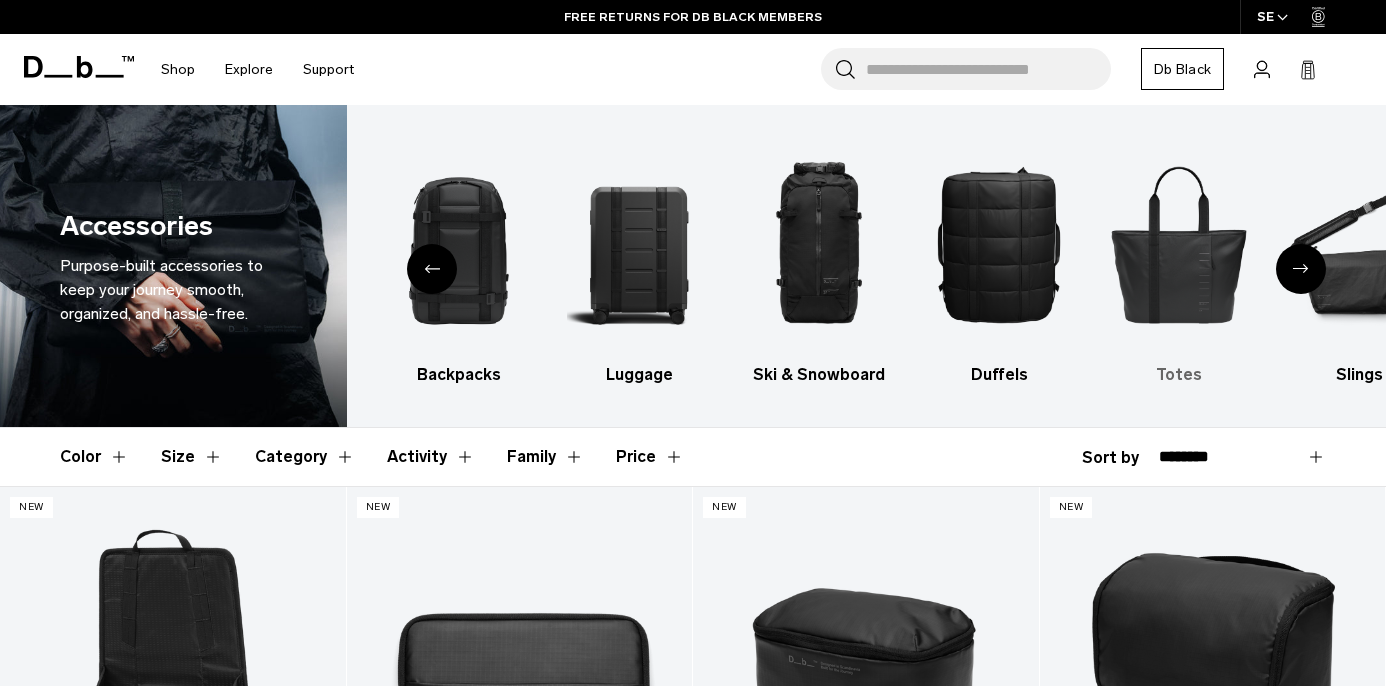 click at bounding box center (1179, 244) 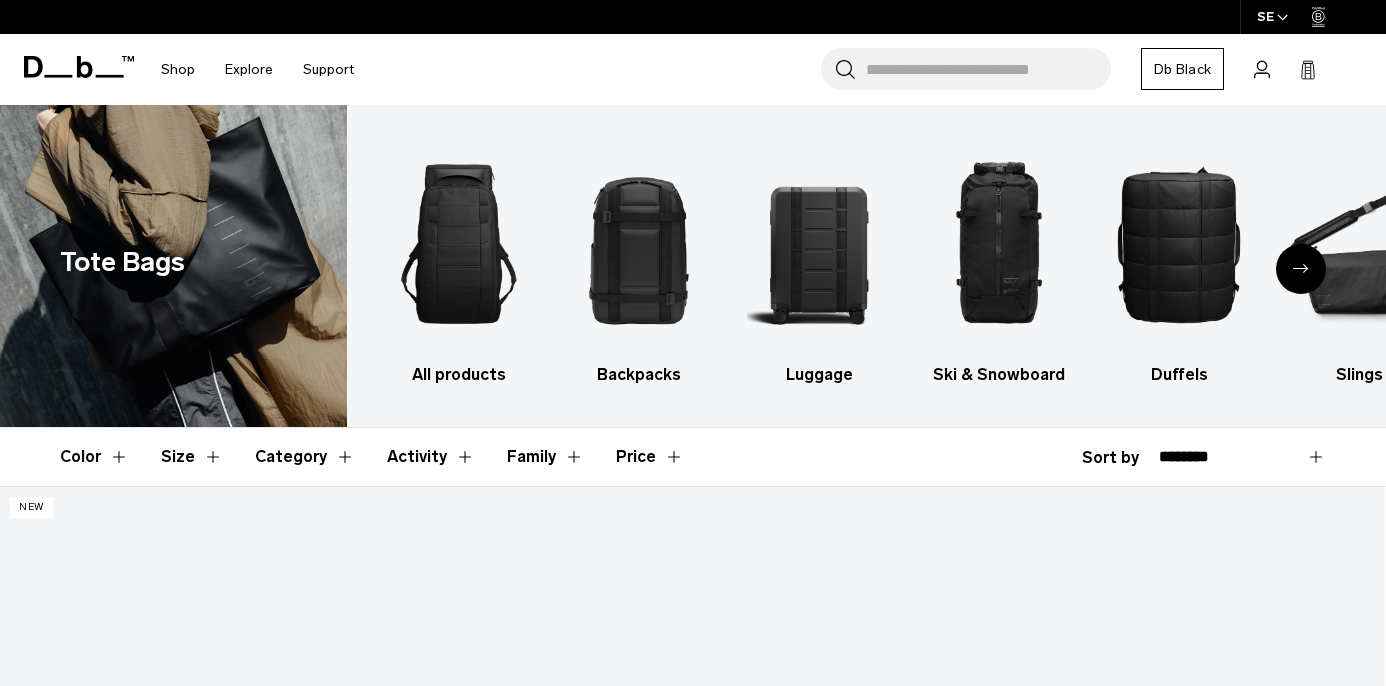 scroll, scrollTop: 0, scrollLeft: 0, axis: both 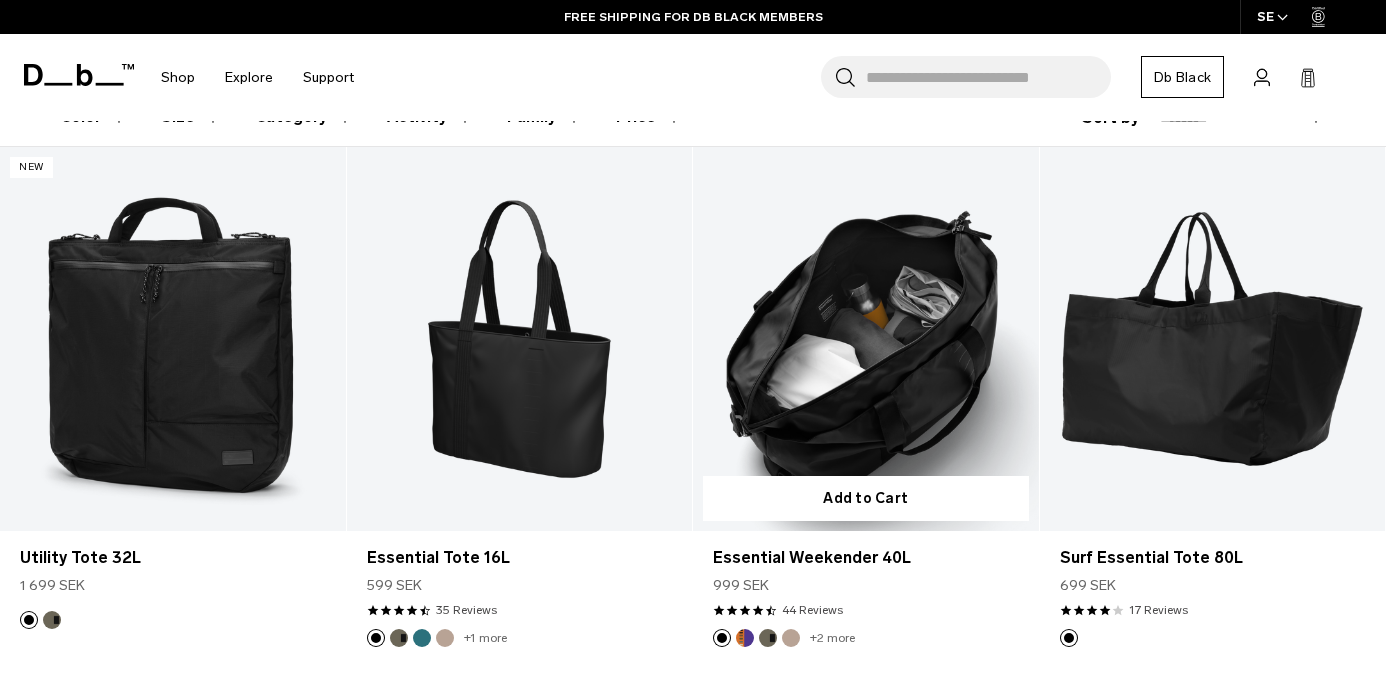 click at bounding box center (866, 339) 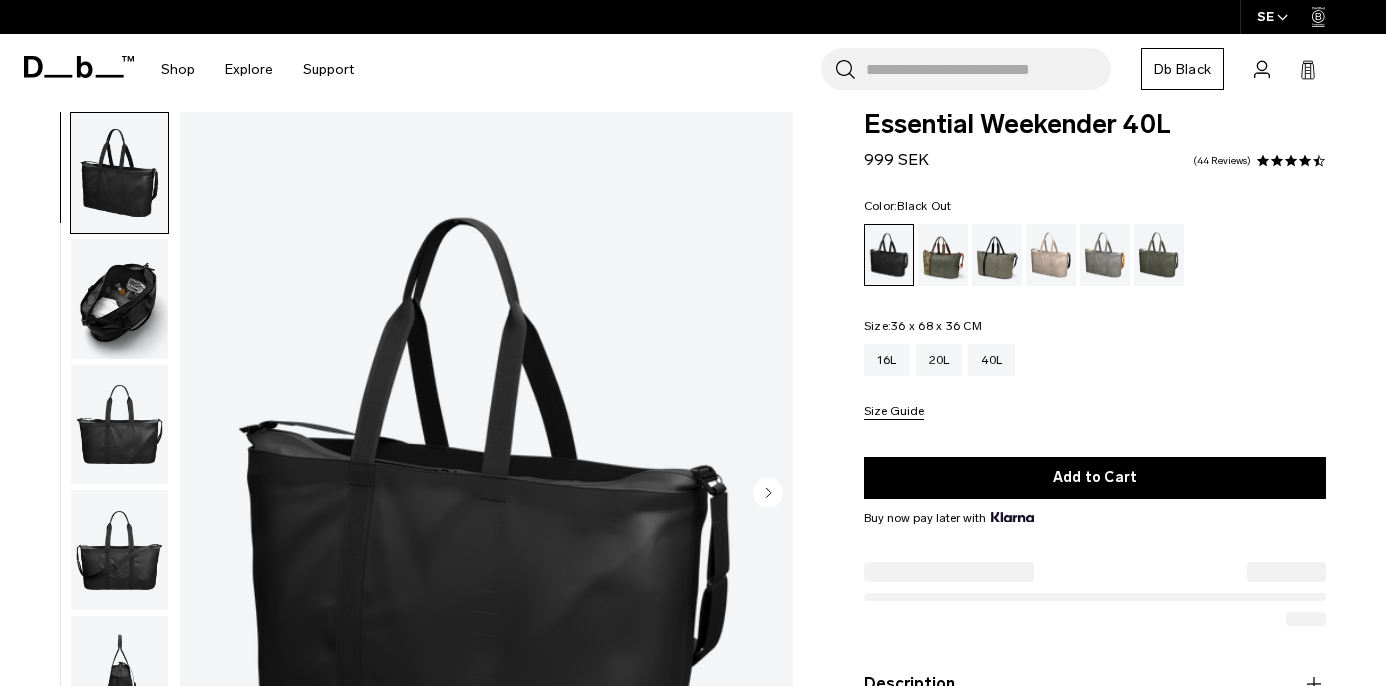 scroll, scrollTop: 0, scrollLeft: 0, axis: both 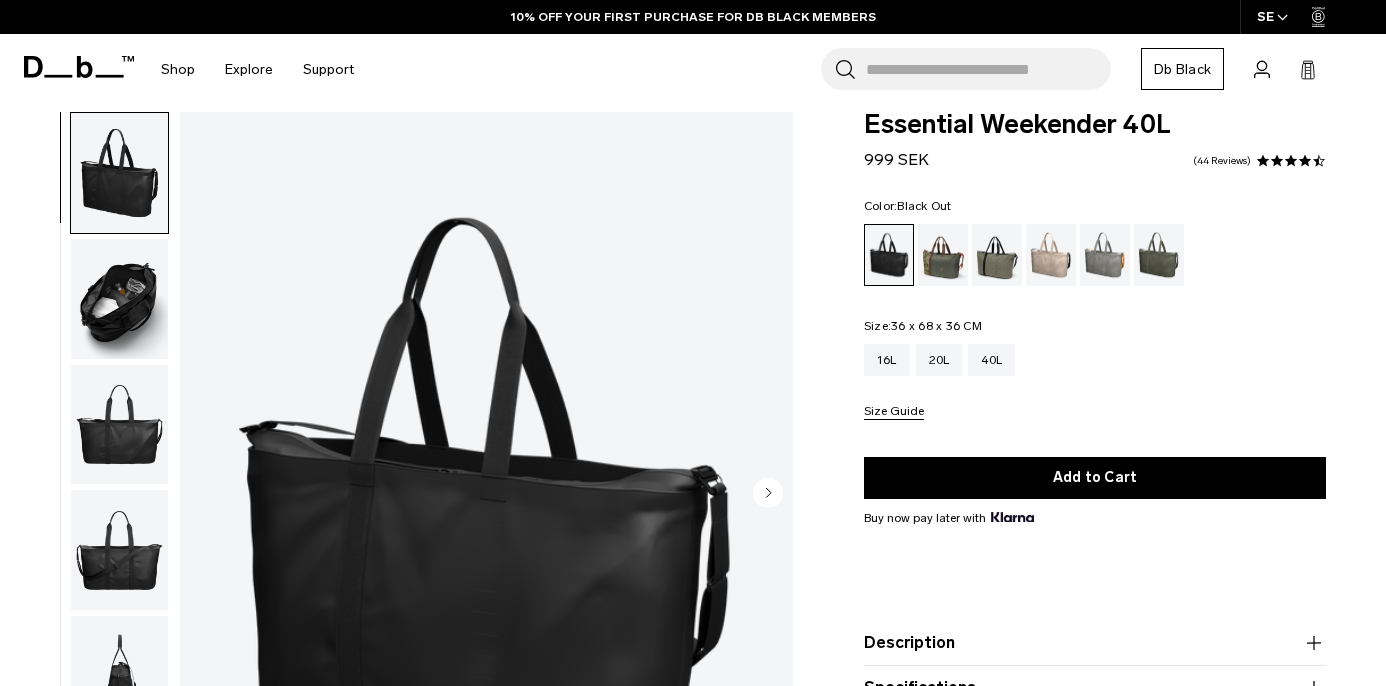 click at bounding box center (119, 299) 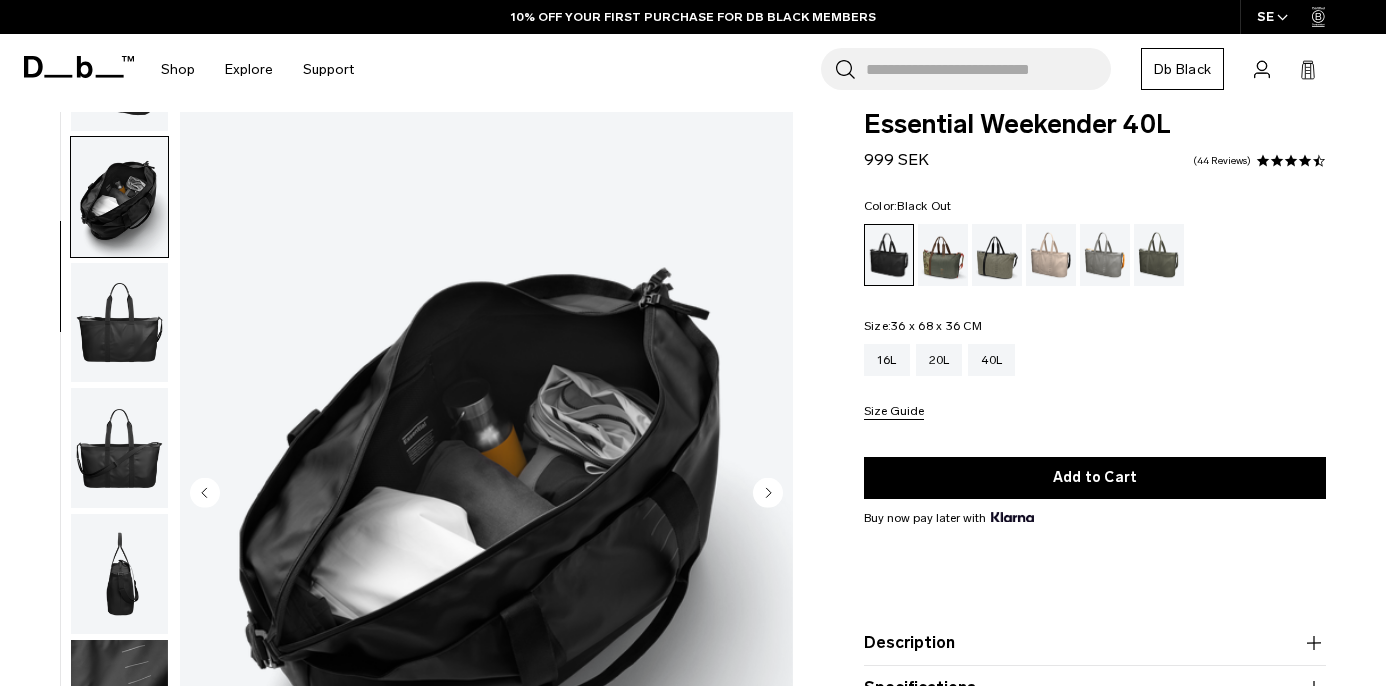 scroll, scrollTop: 110, scrollLeft: 0, axis: vertical 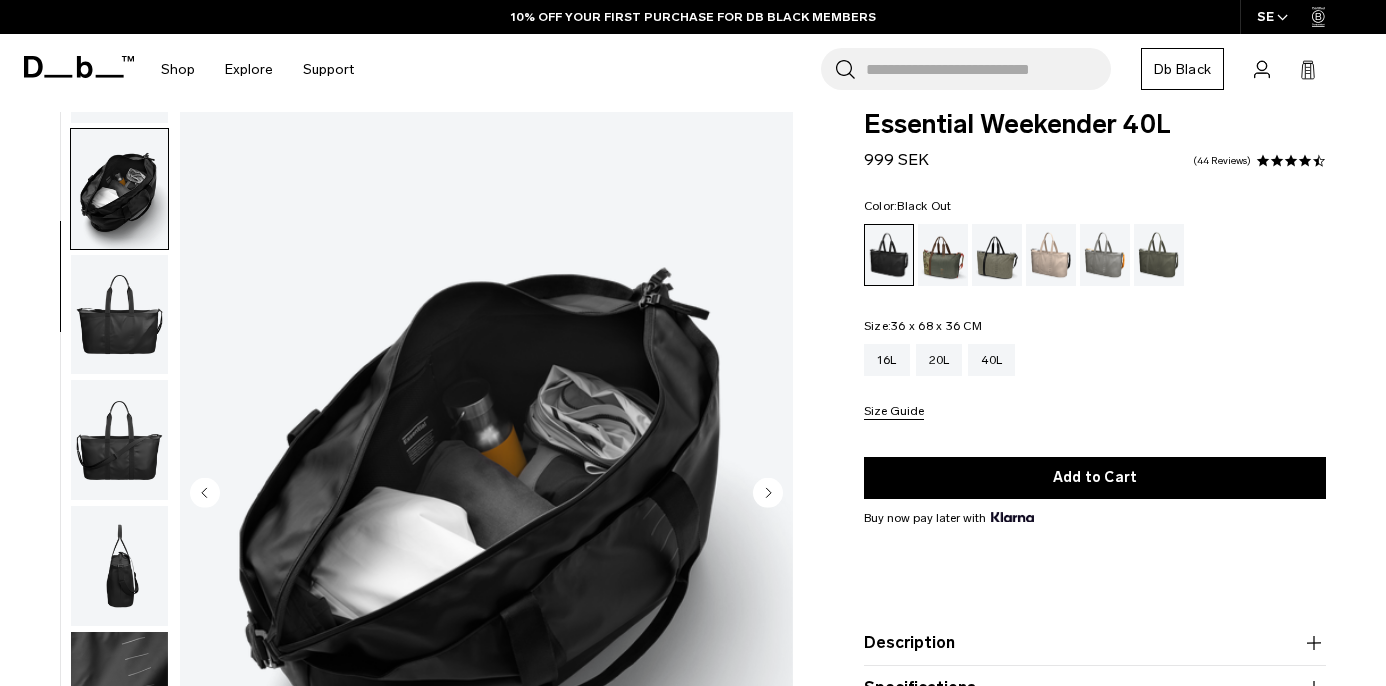 click at bounding box center [119, 495] 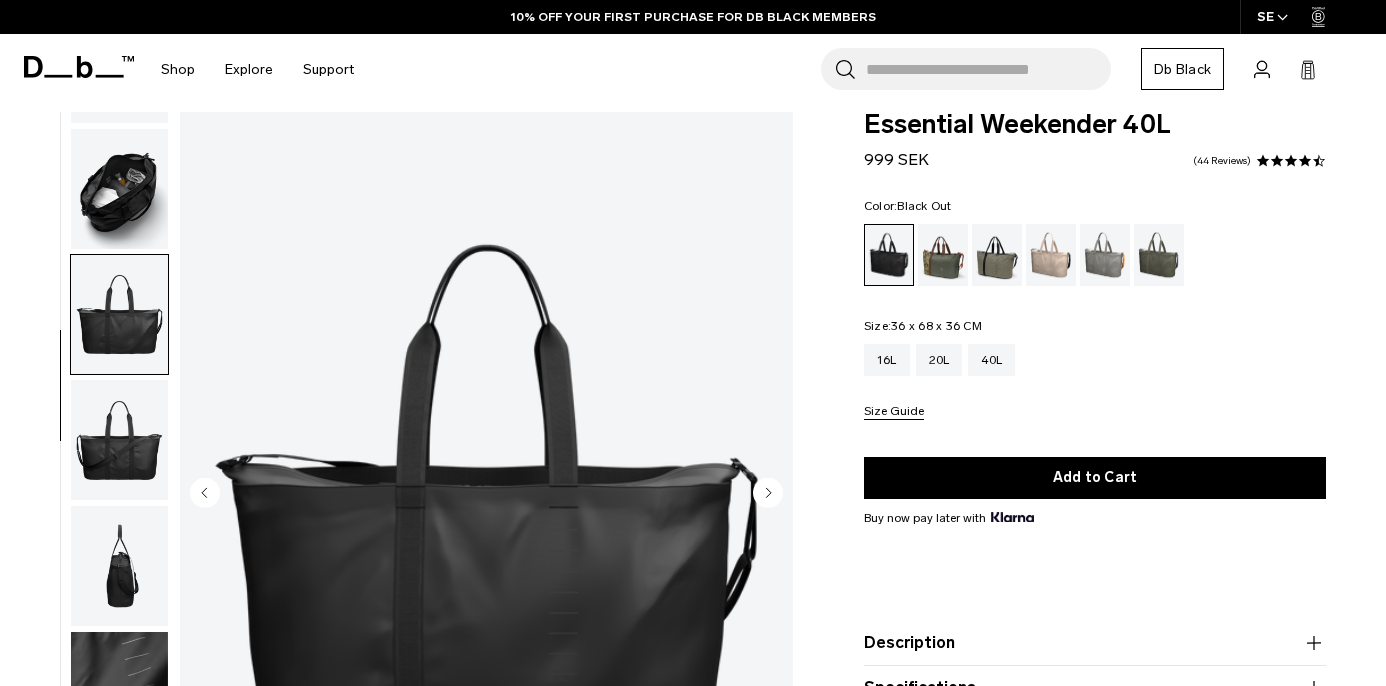 click at bounding box center [119, 440] 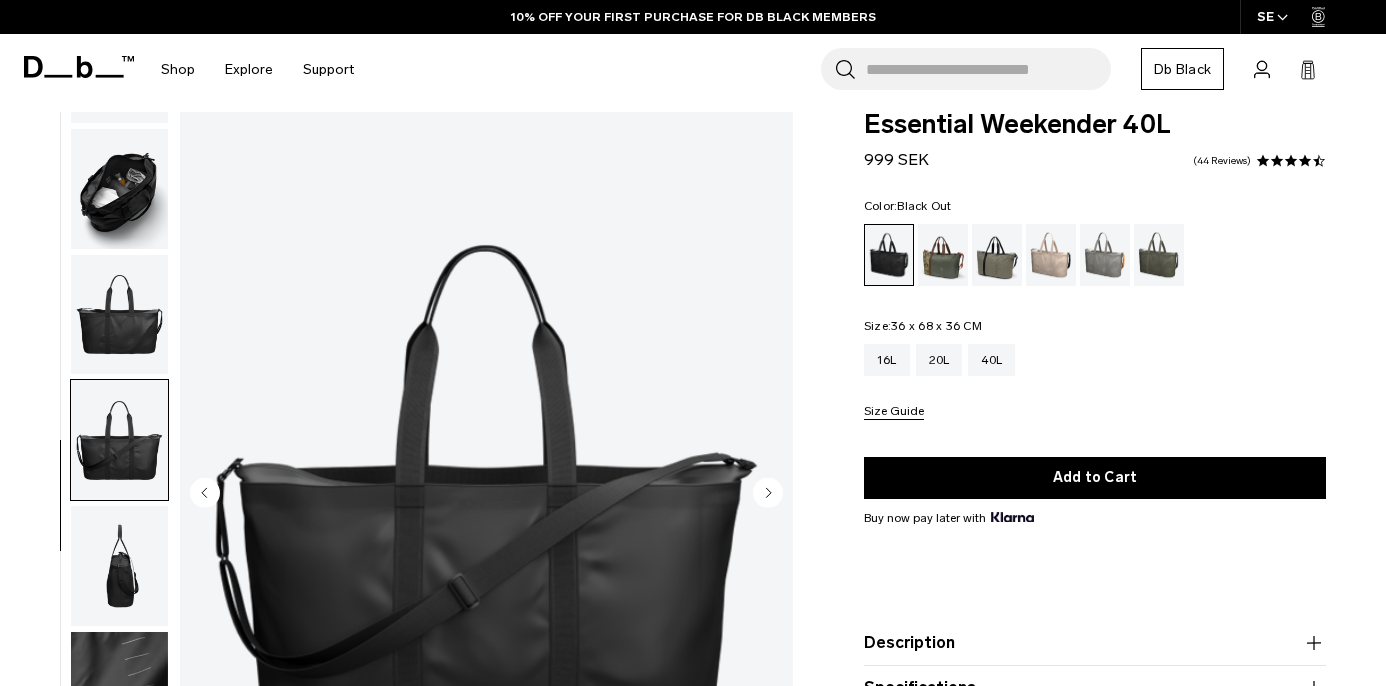 click at bounding box center (119, 566) 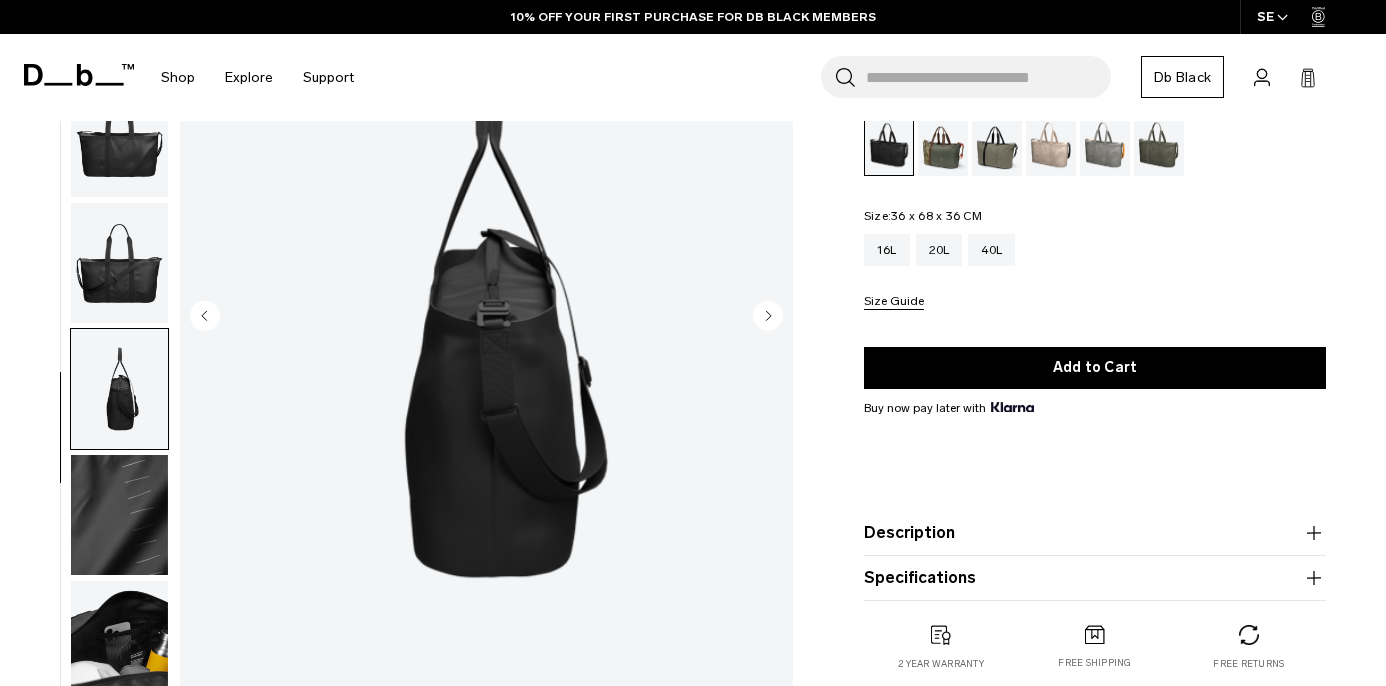 scroll, scrollTop: 211, scrollLeft: 0, axis: vertical 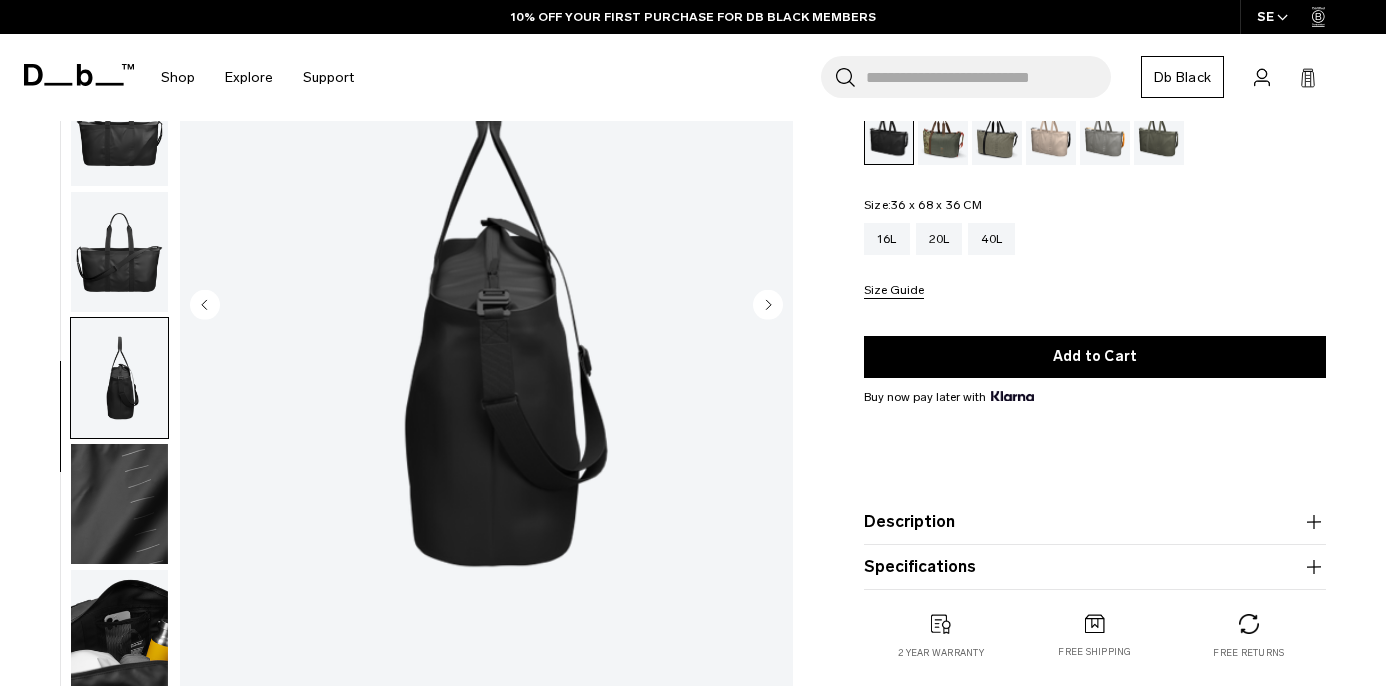 click at bounding box center (119, 630) 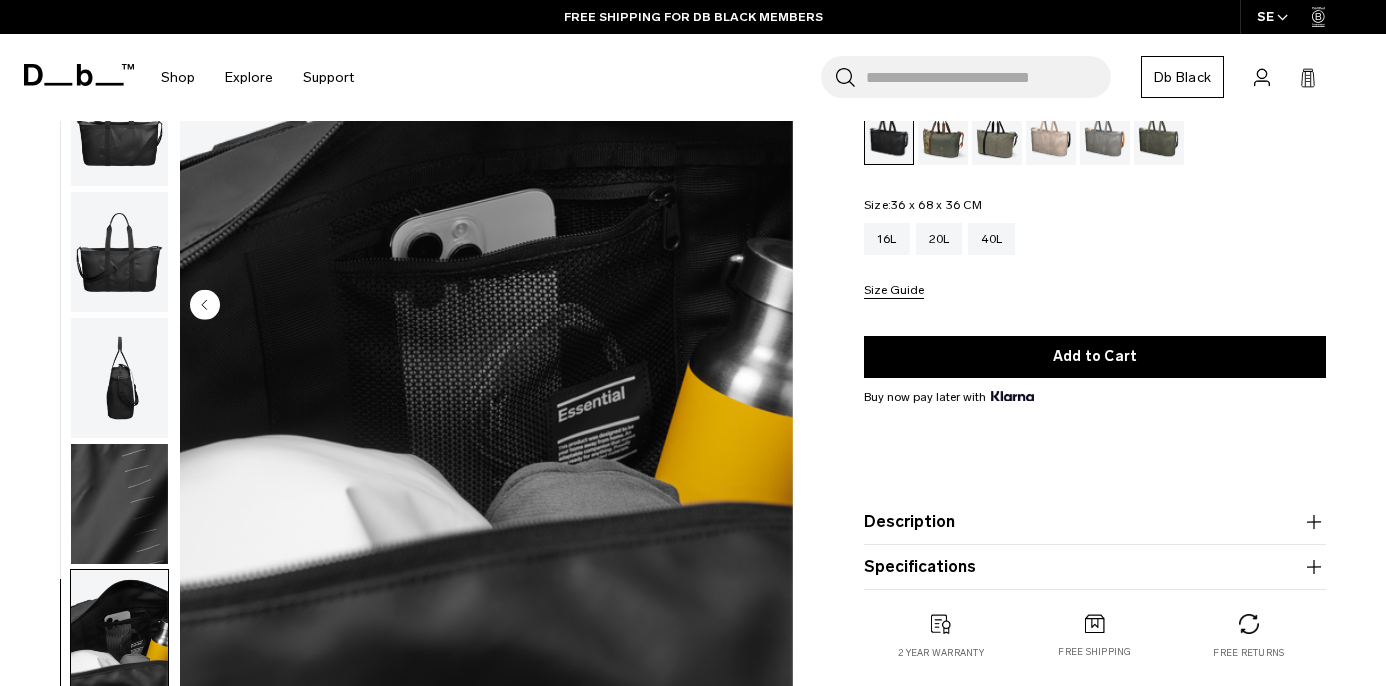 click at bounding box center (119, 630) 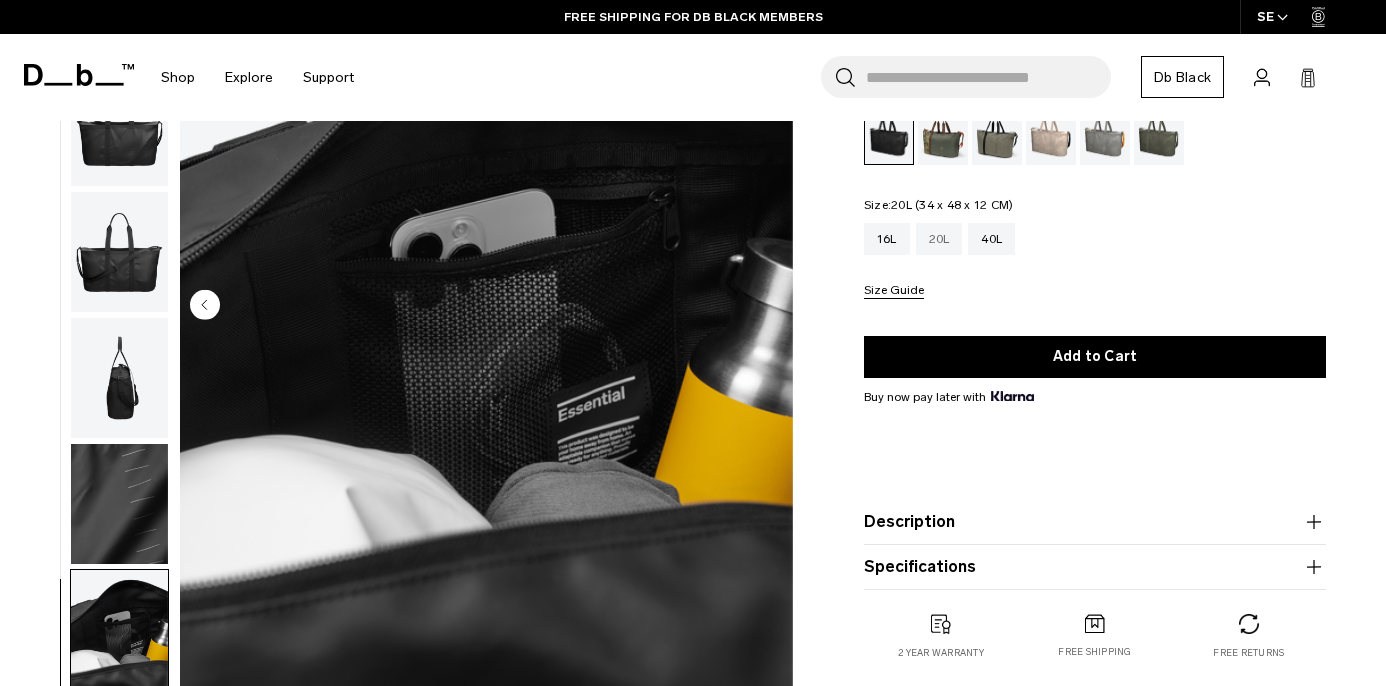 click on "20L" at bounding box center [939, 239] 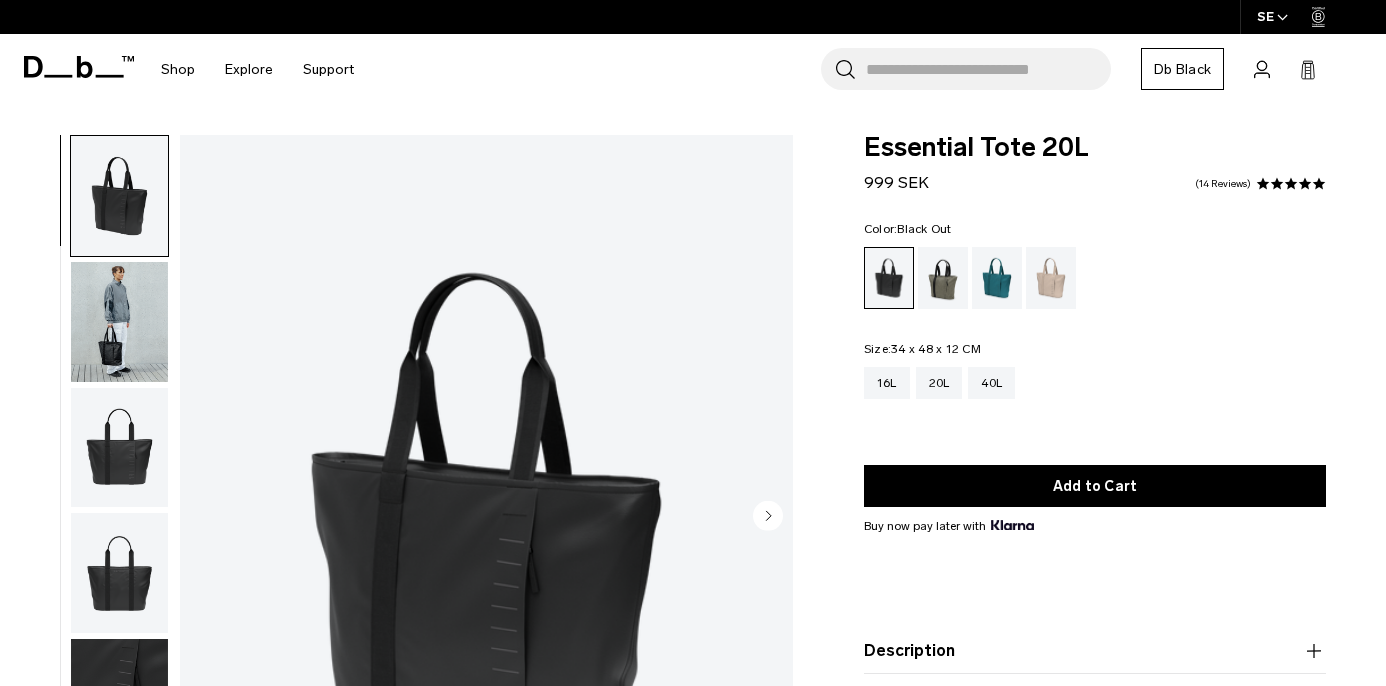 scroll, scrollTop: 0, scrollLeft: 0, axis: both 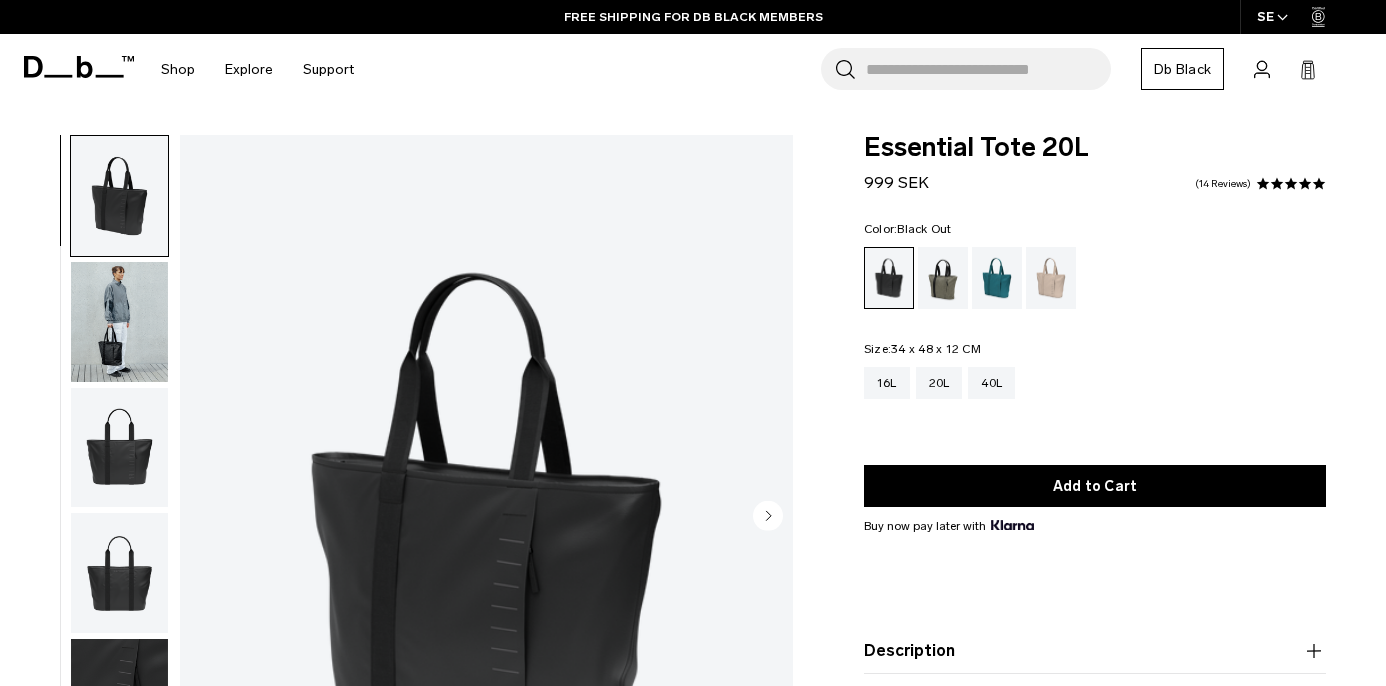 click at bounding box center (119, 322) 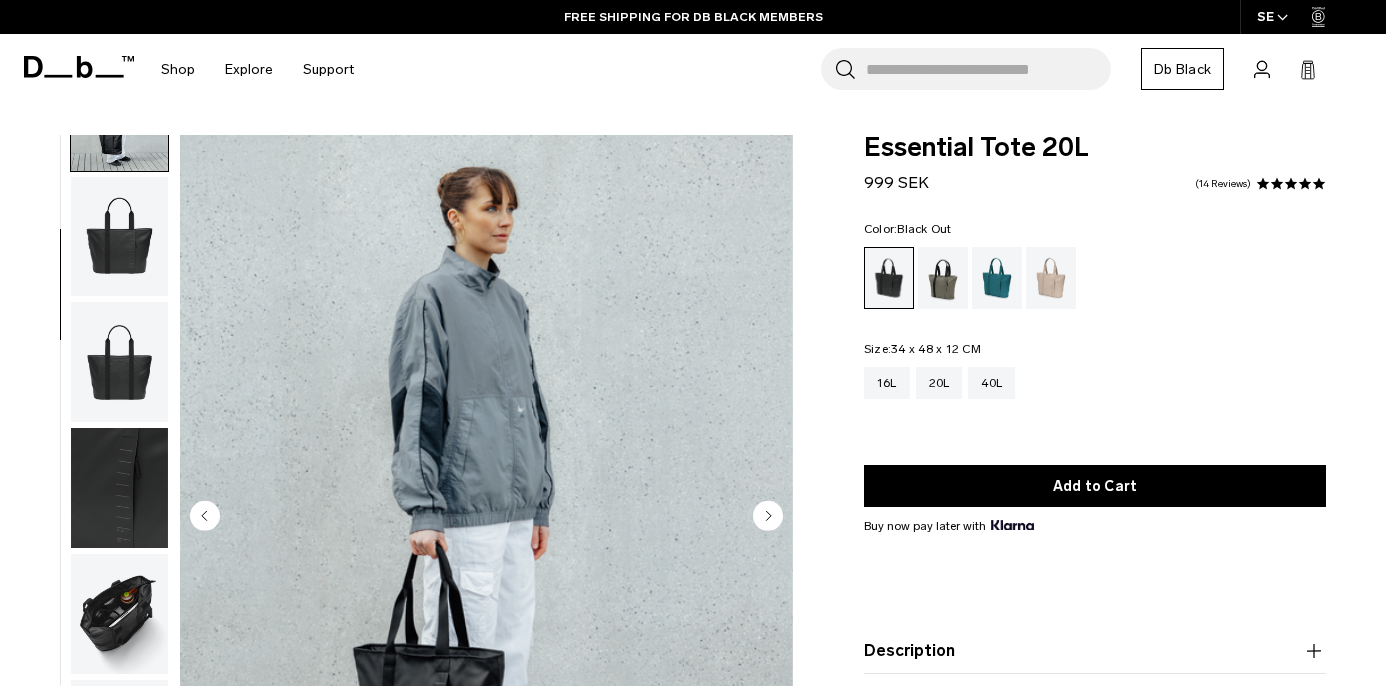 scroll, scrollTop: 212, scrollLeft: 0, axis: vertical 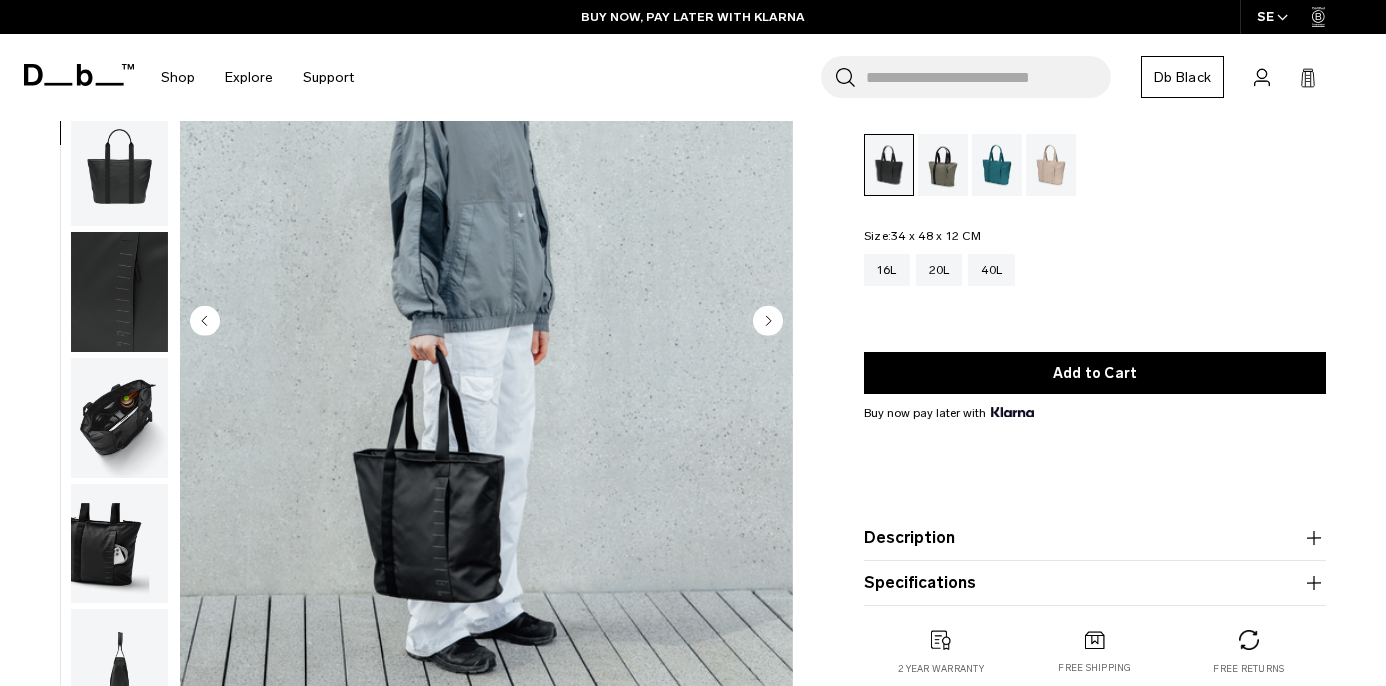 click 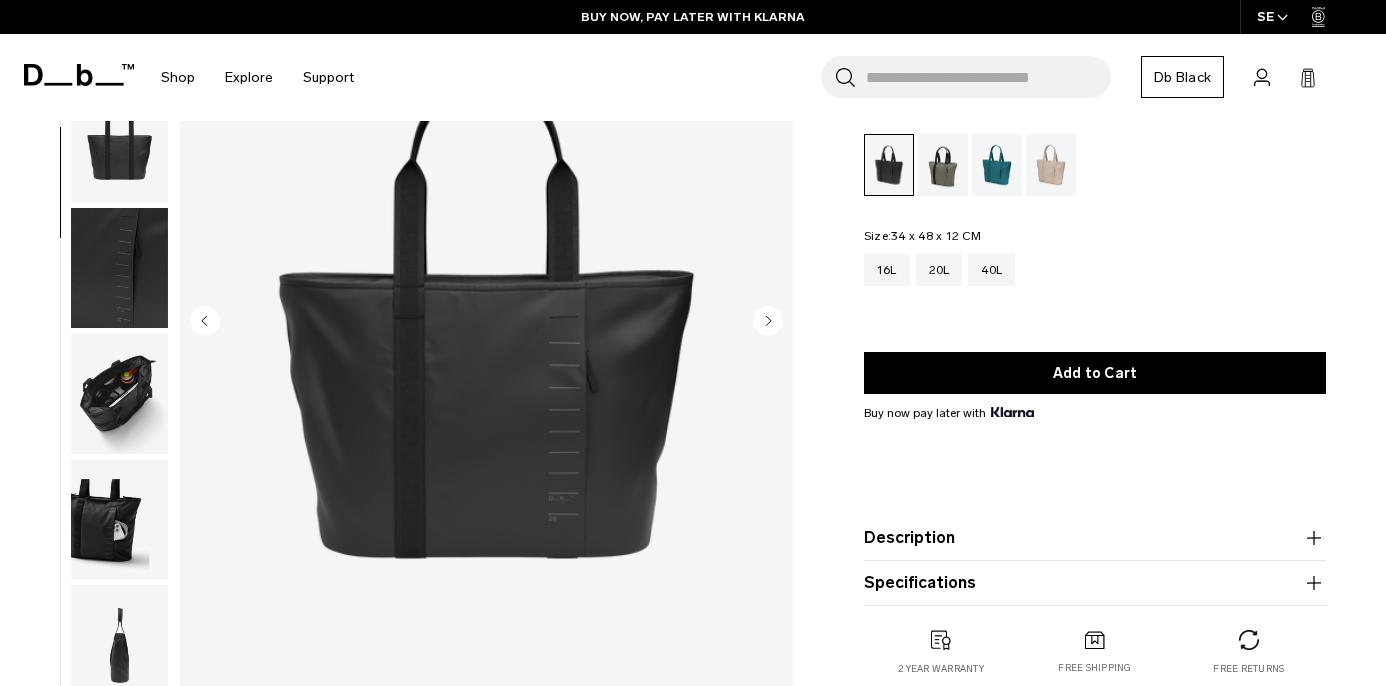 click 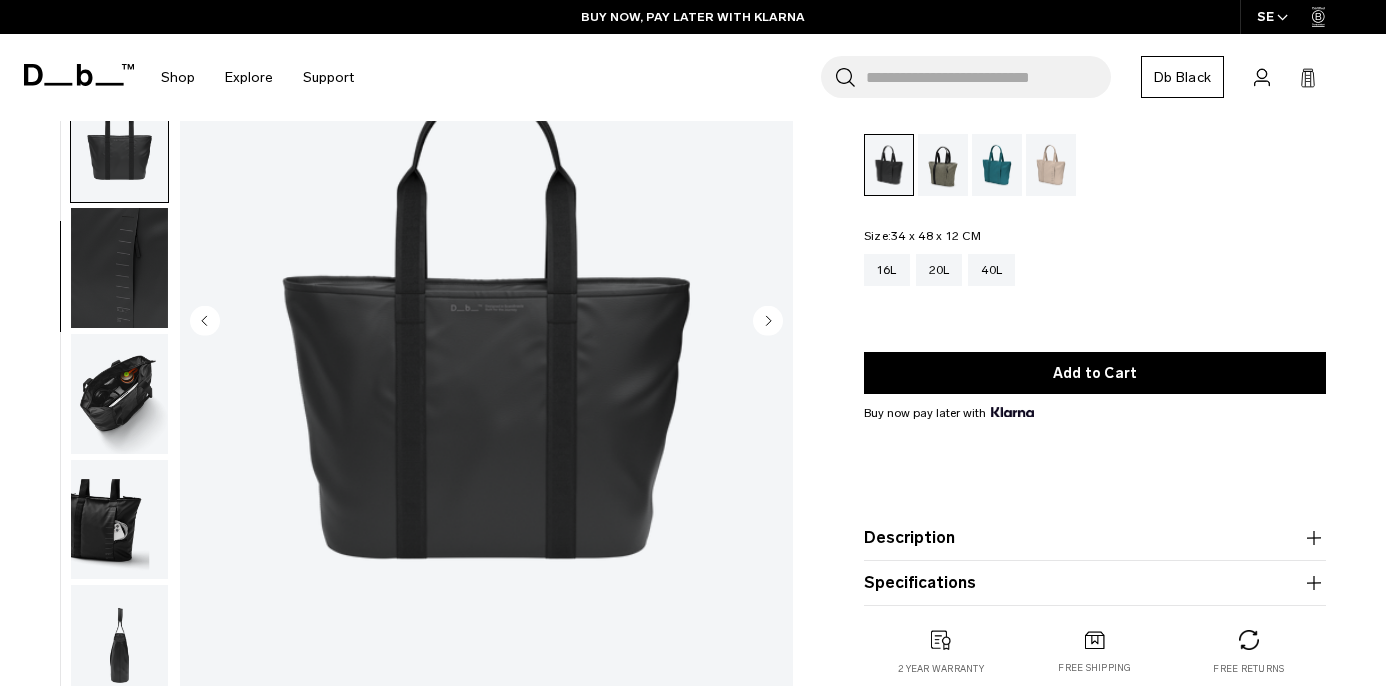 click 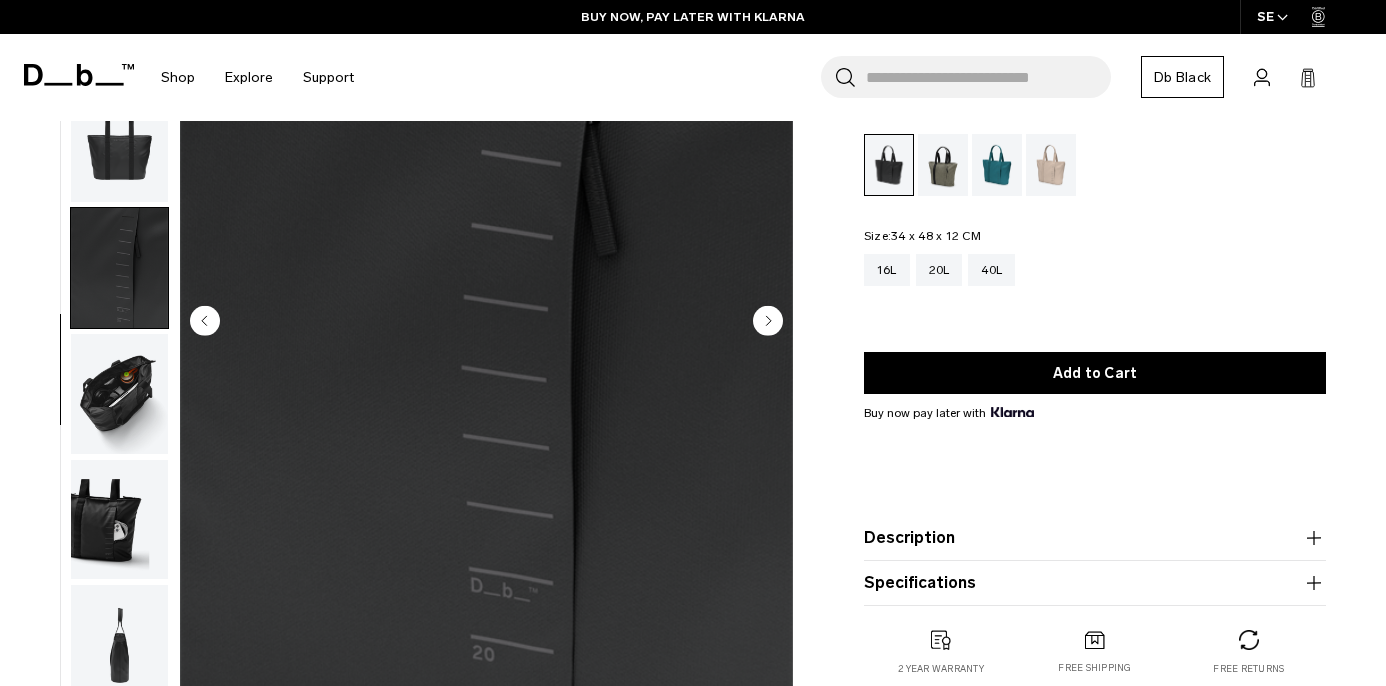 click 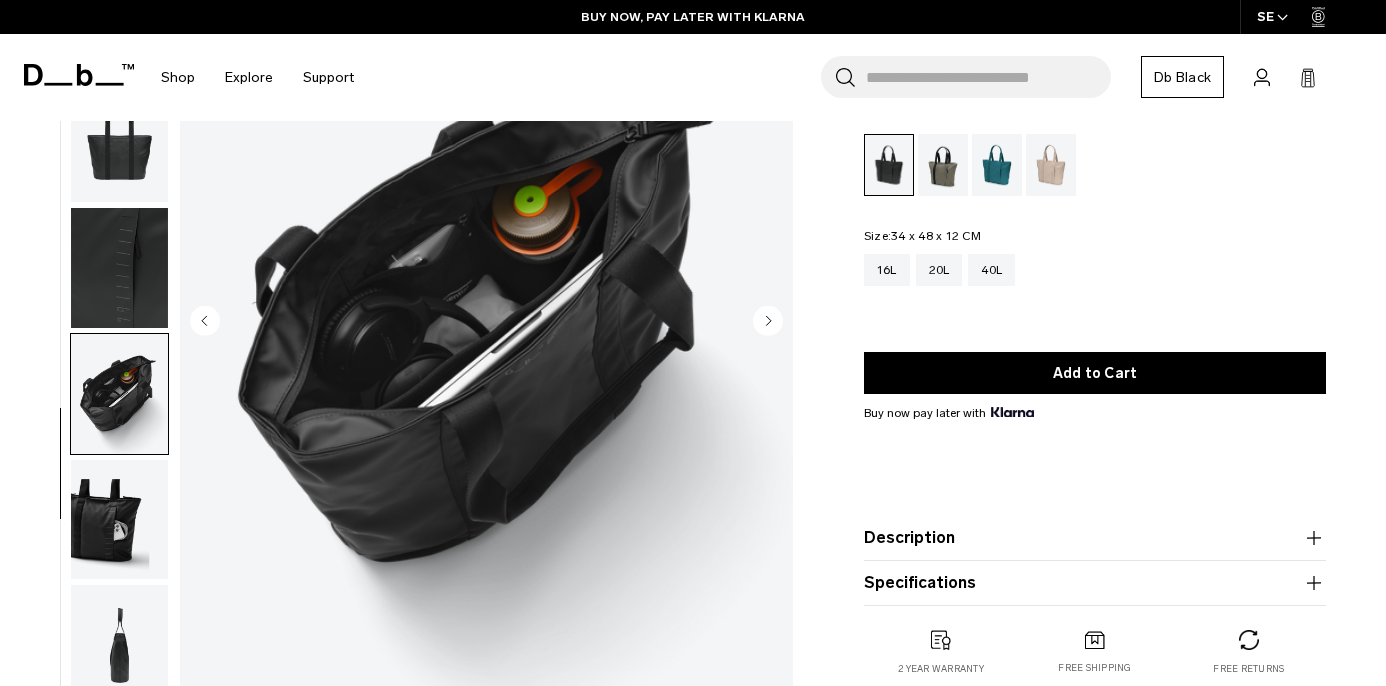 click 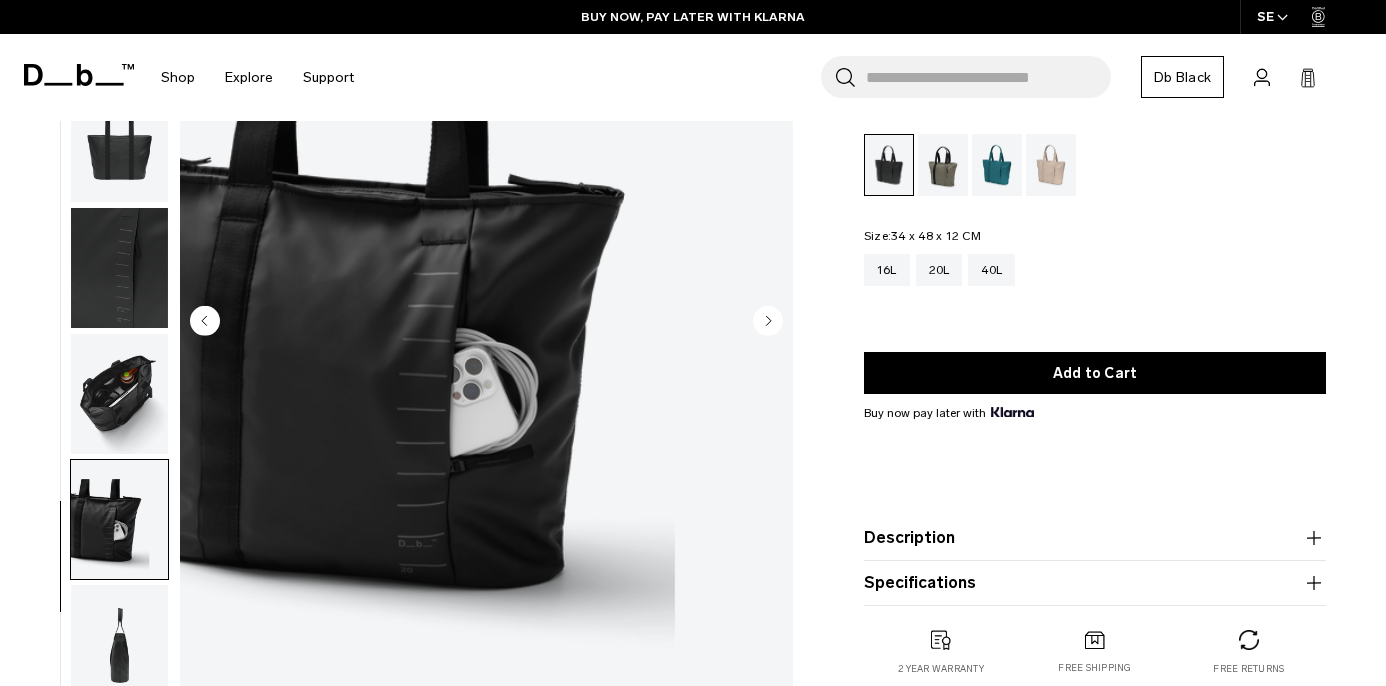 click 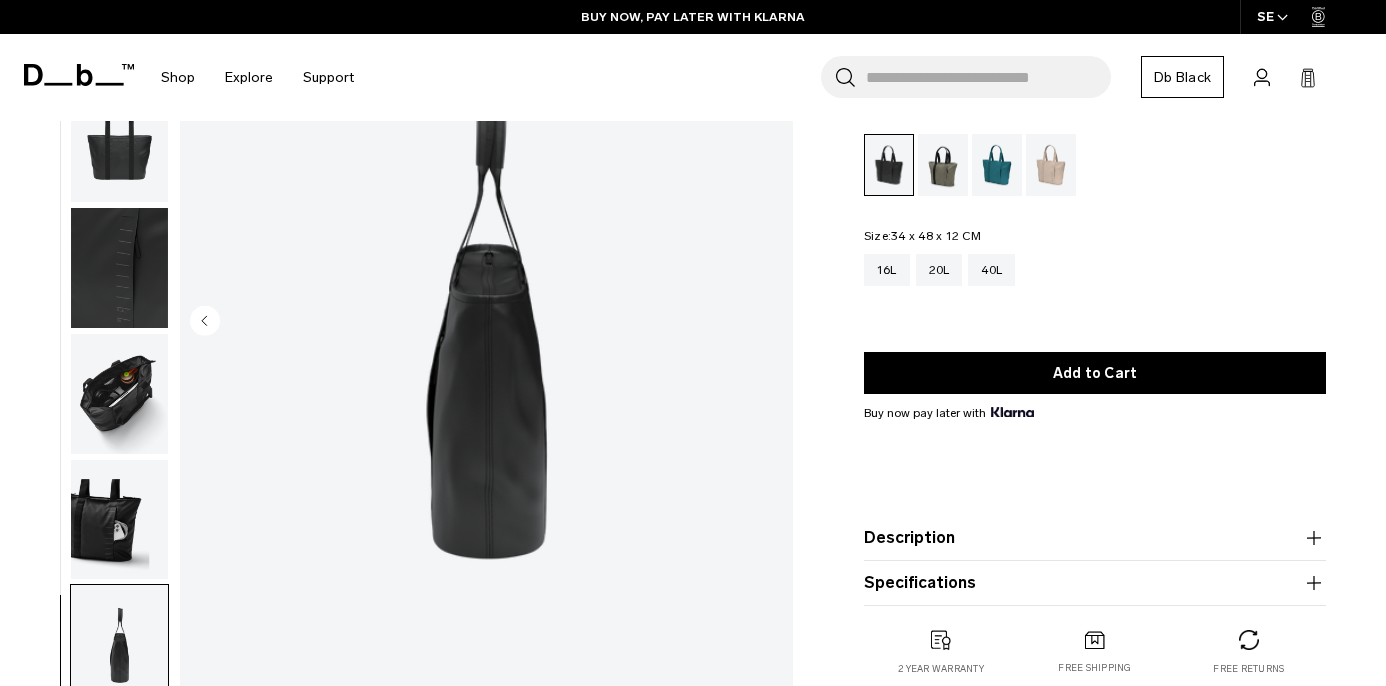 click at bounding box center [486, 323] 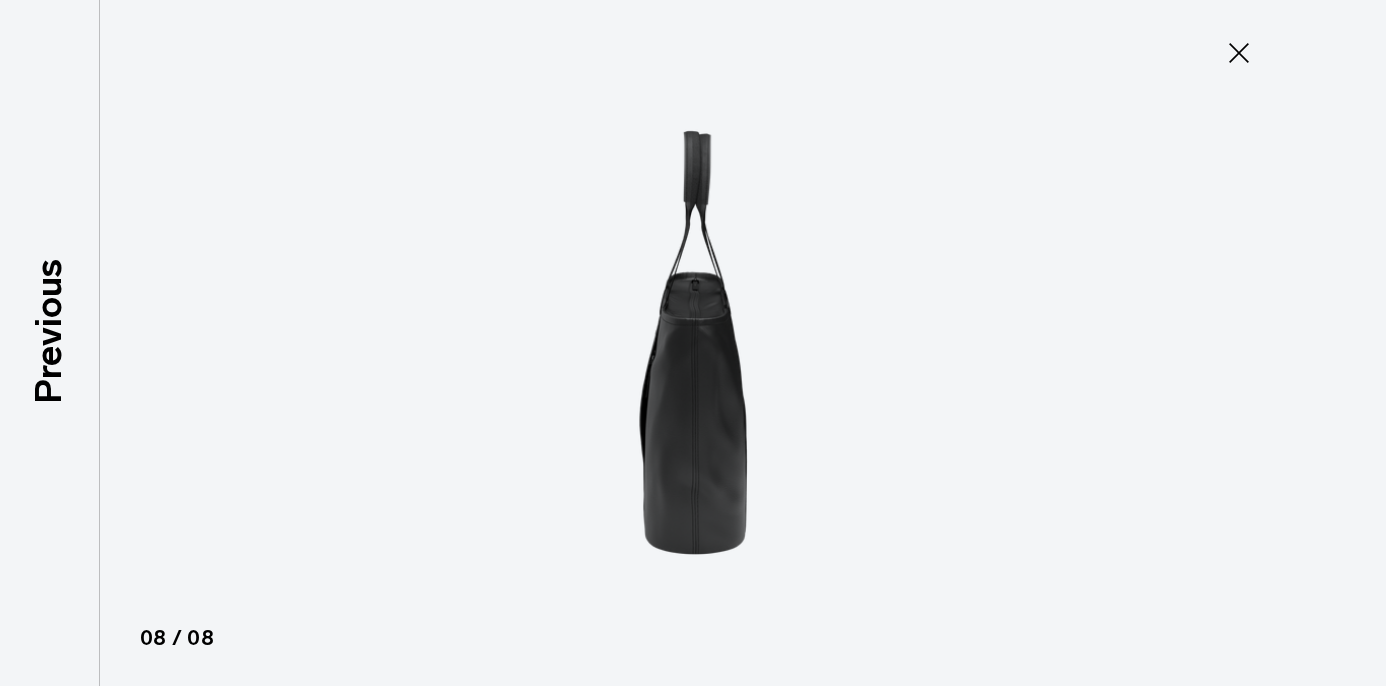 click 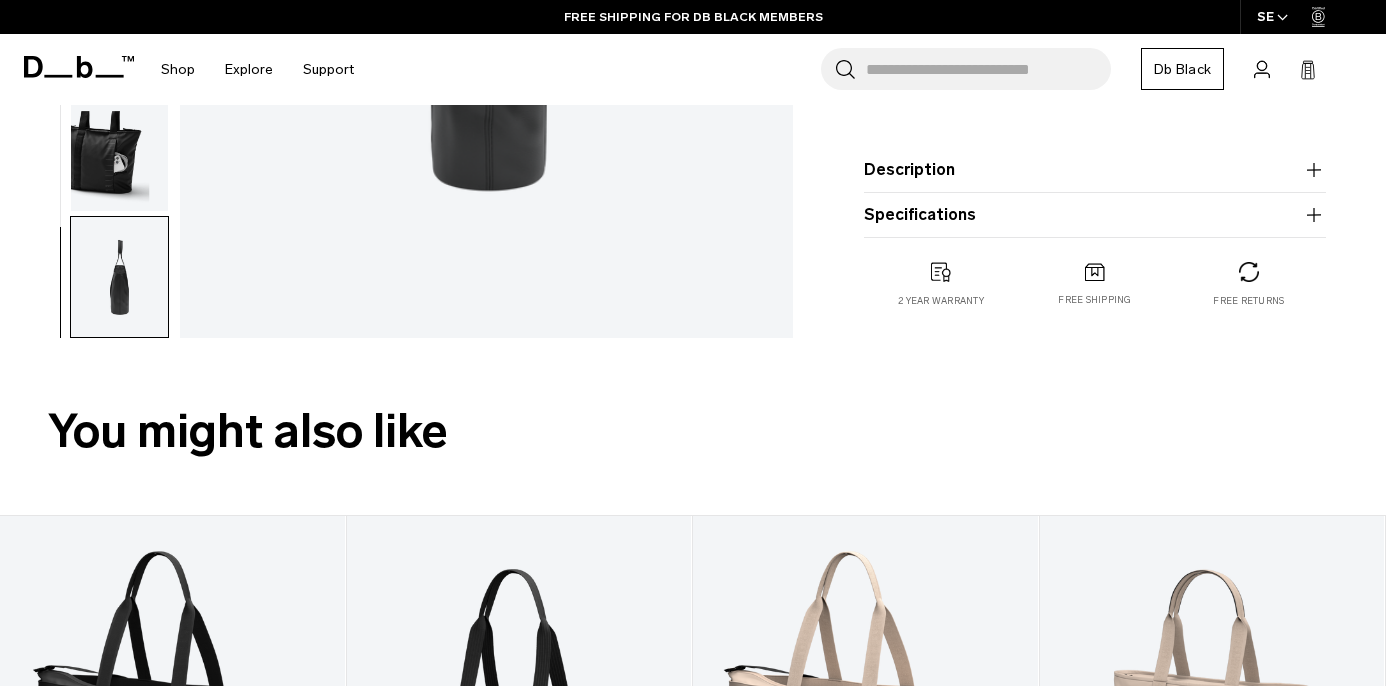 scroll, scrollTop: 0, scrollLeft: 0, axis: both 